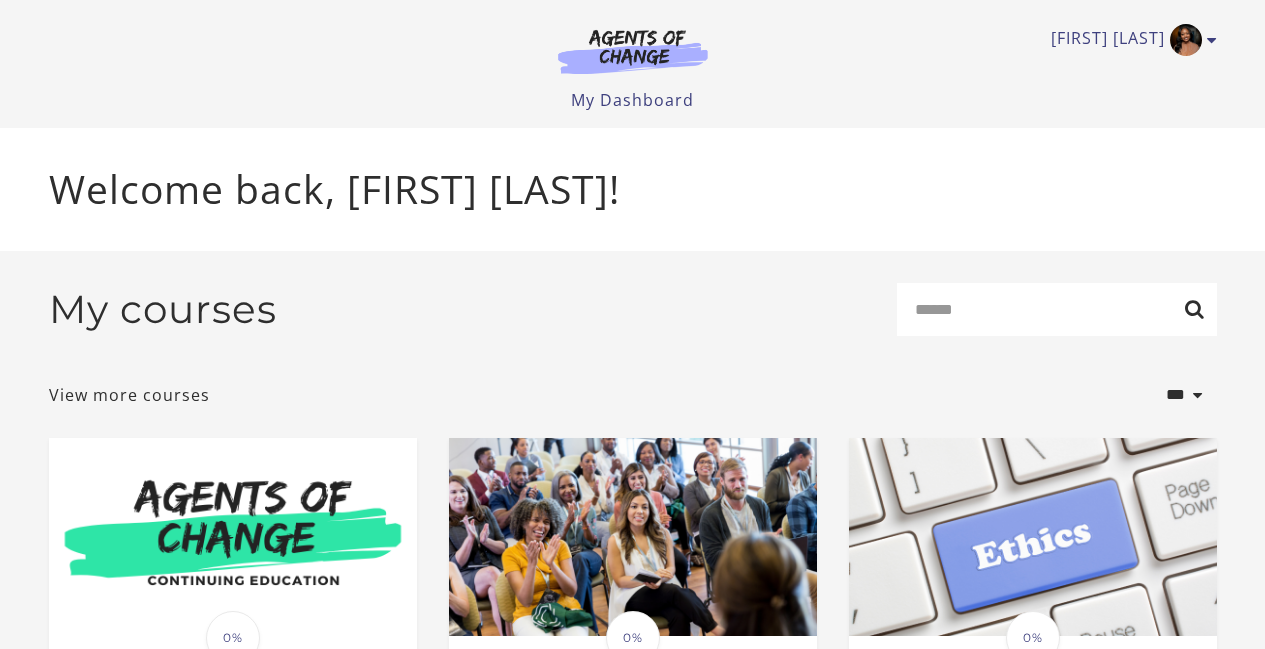 scroll, scrollTop: 0, scrollLeft: 0, axis: both 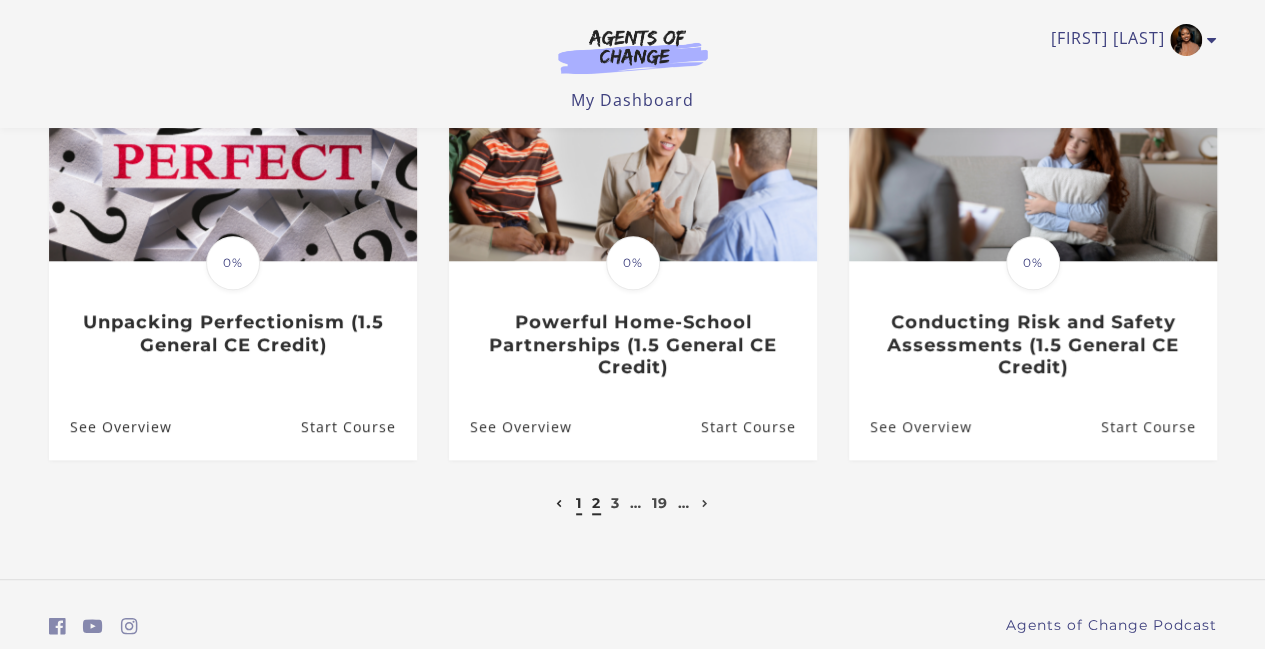 click on "2" at bounding box center (596, 503) 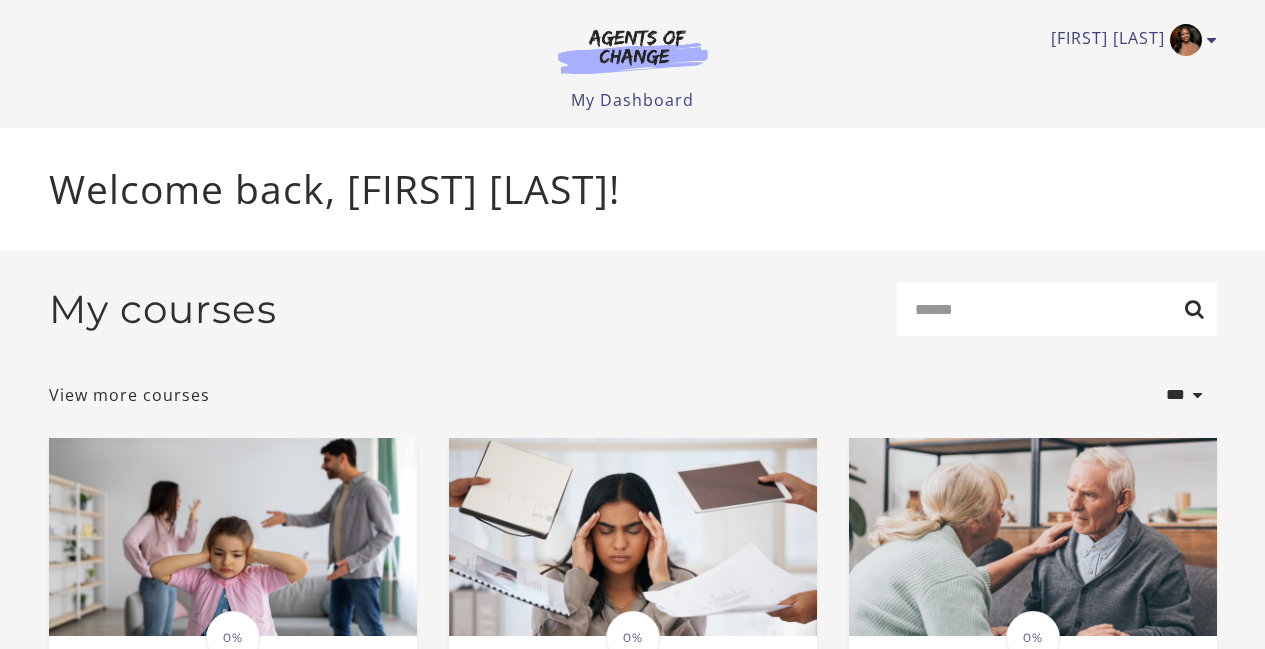 scroll, scrollTop: 0, scrollLeft: 0, axis: both 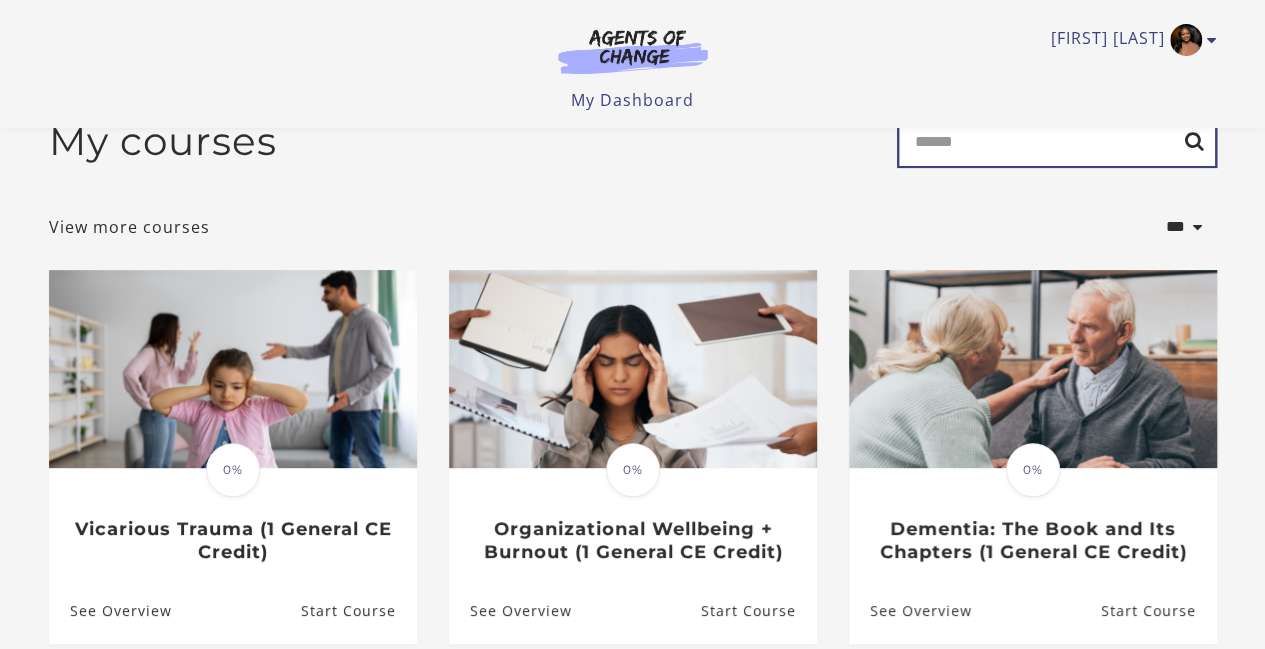click on "Search" at bounding box center [1057, 141] 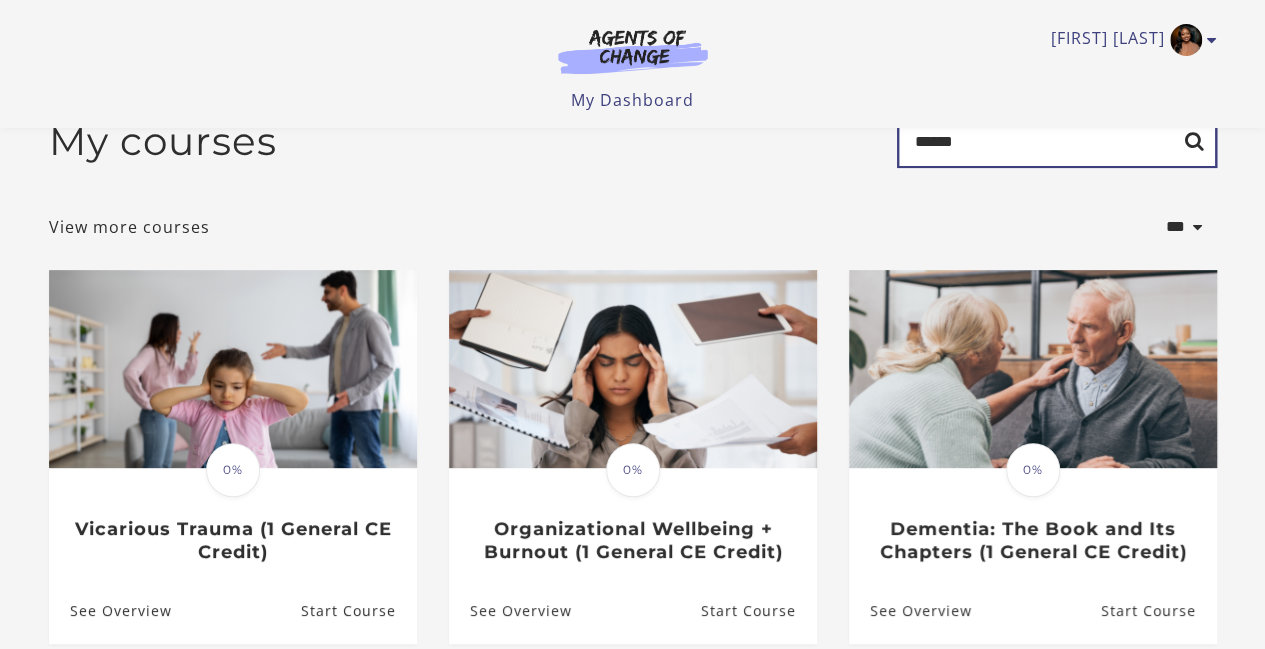 type on "******" 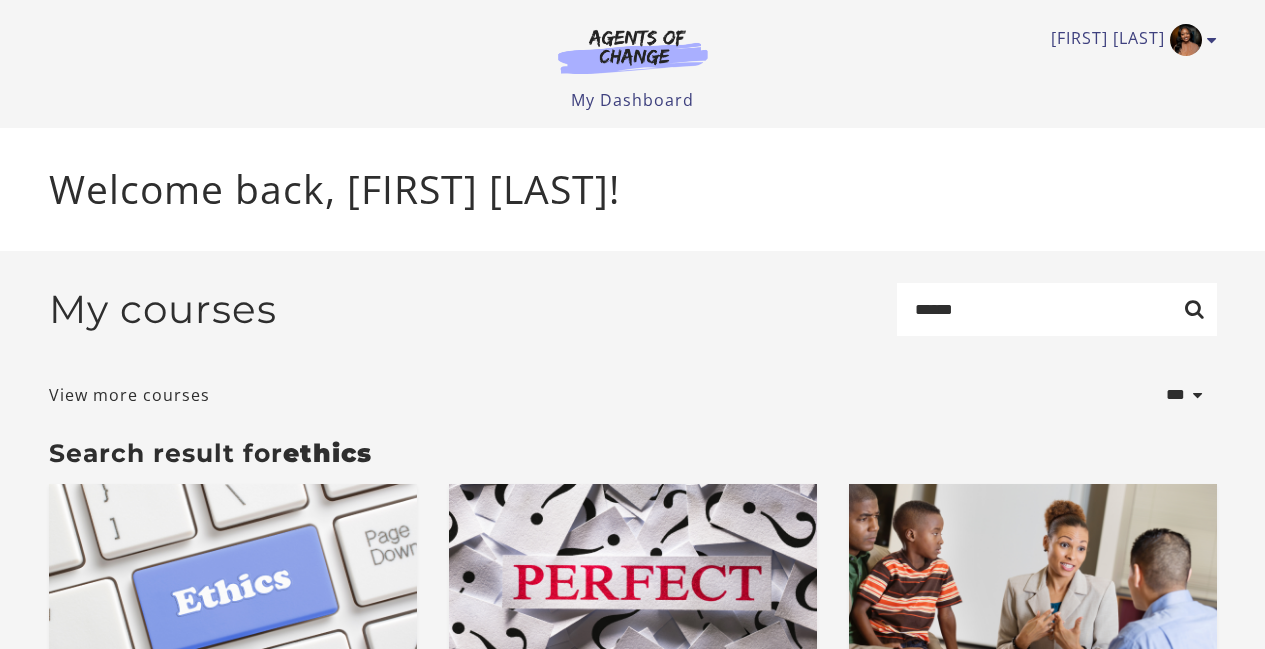scroll, scrollTop: 0, scrollLeft: 0, axis: both 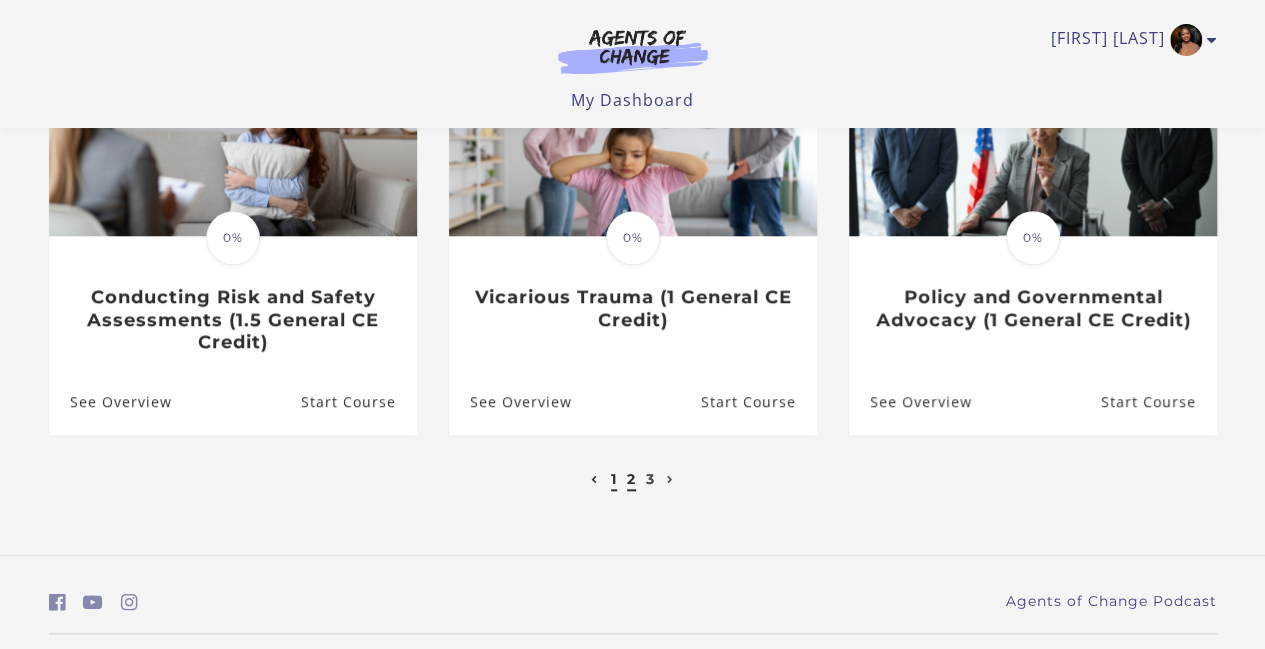 click on "2" at bounding box center (631, 479) 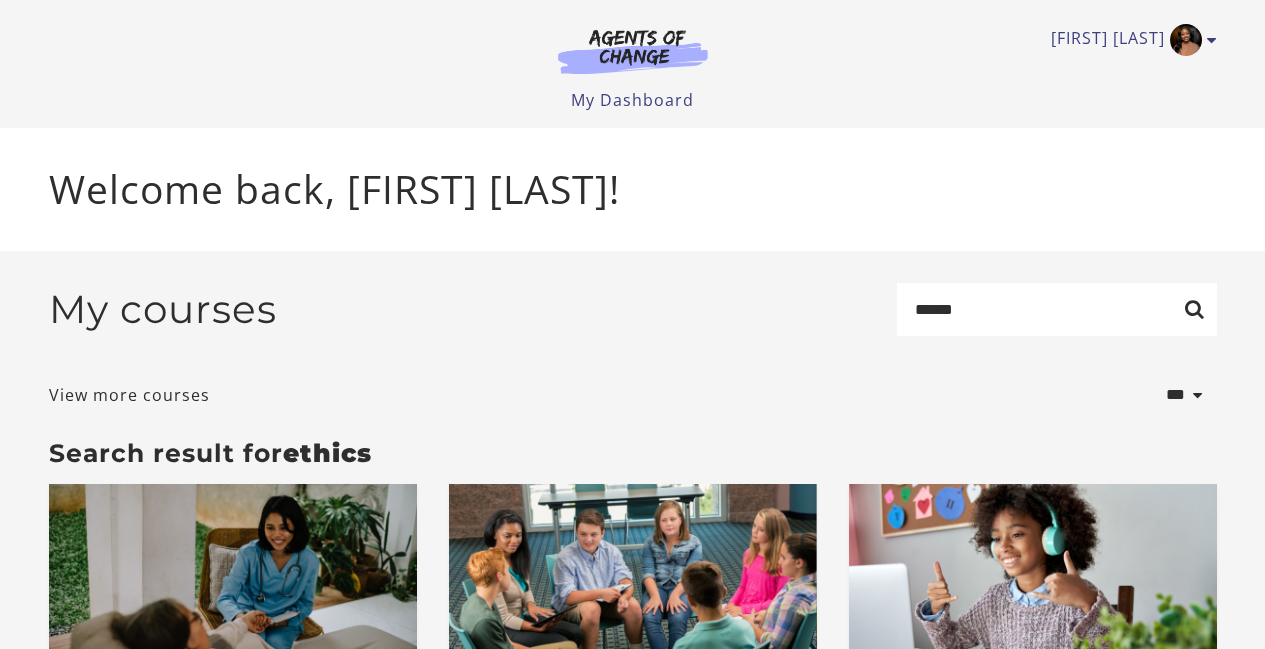 scroll, scrollTop: 0, scrollLeft: 0, axis: both 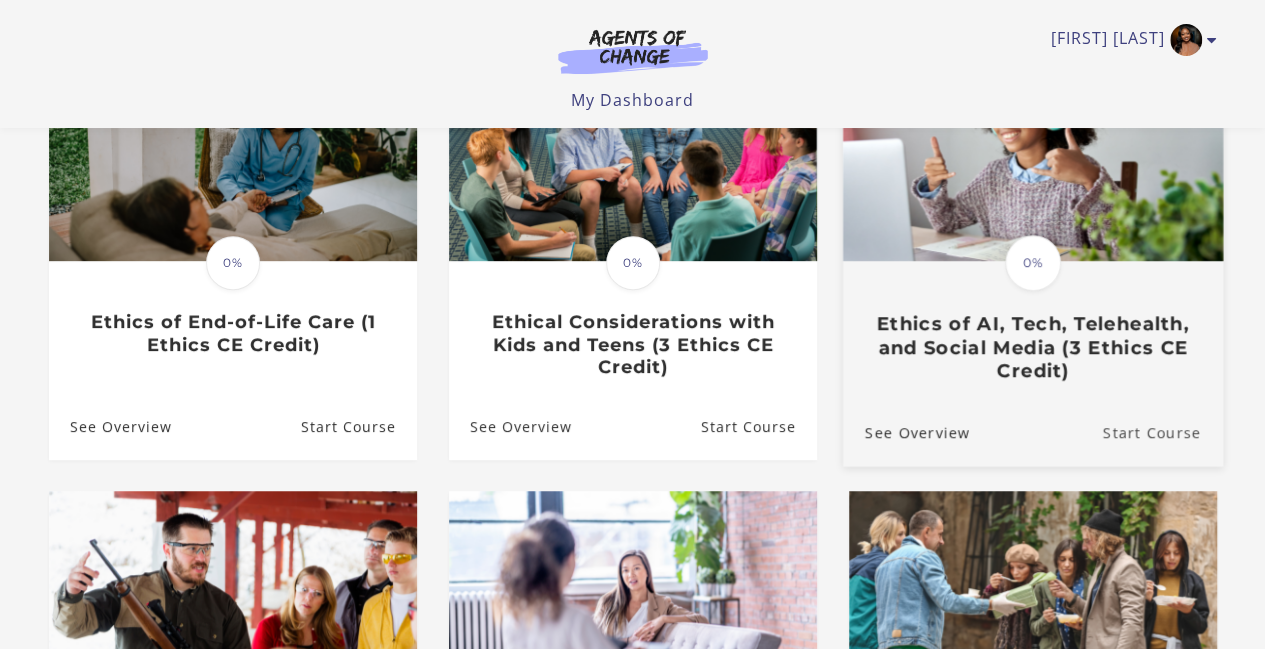 click on "Start Course" at bounding box center [1162, 431] 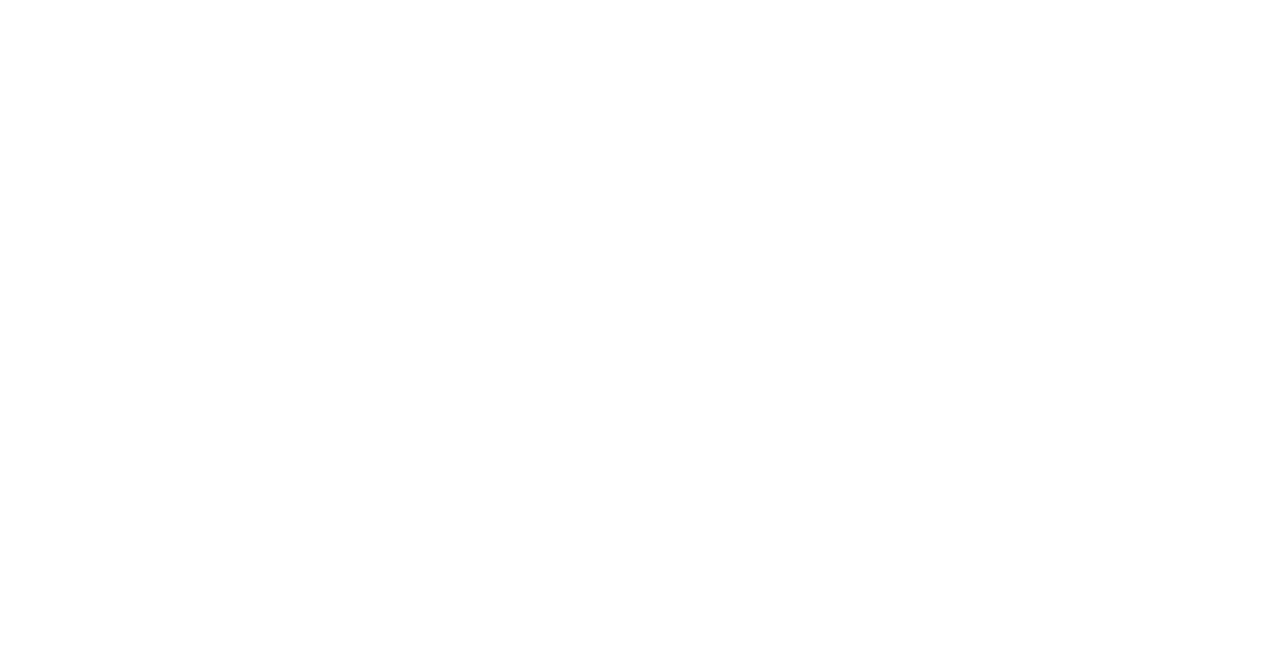 scroll, scrollTop: 0, scrollLeft: 0, axis: both 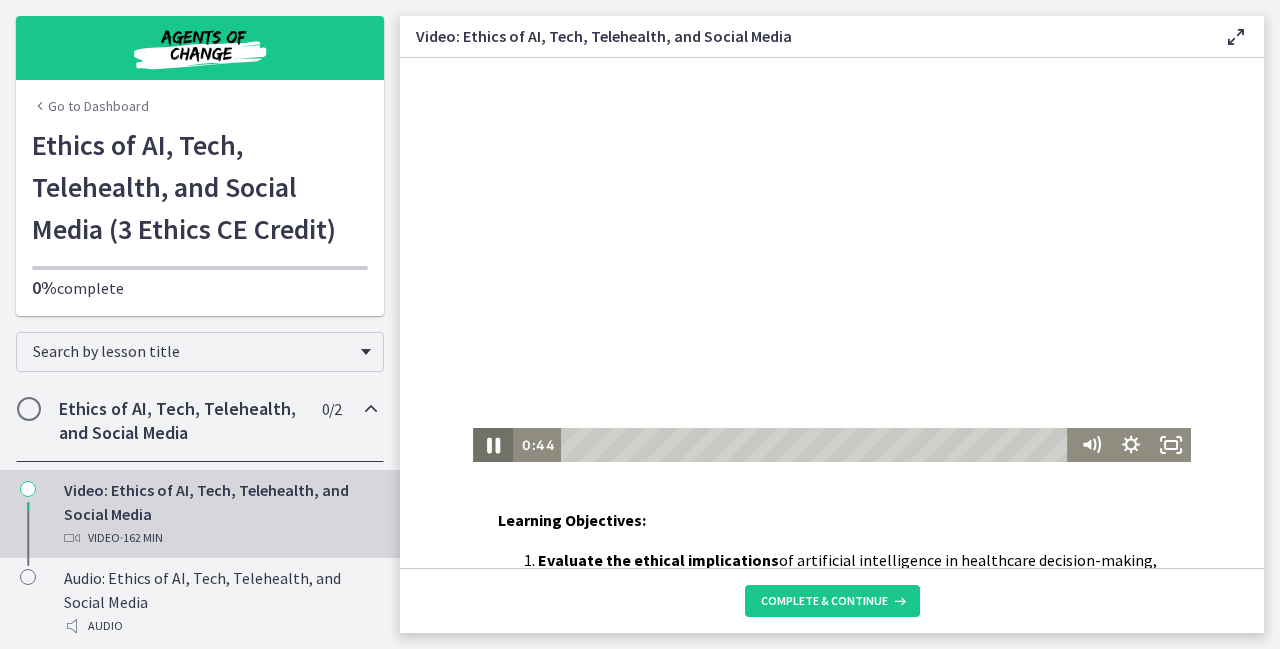 click 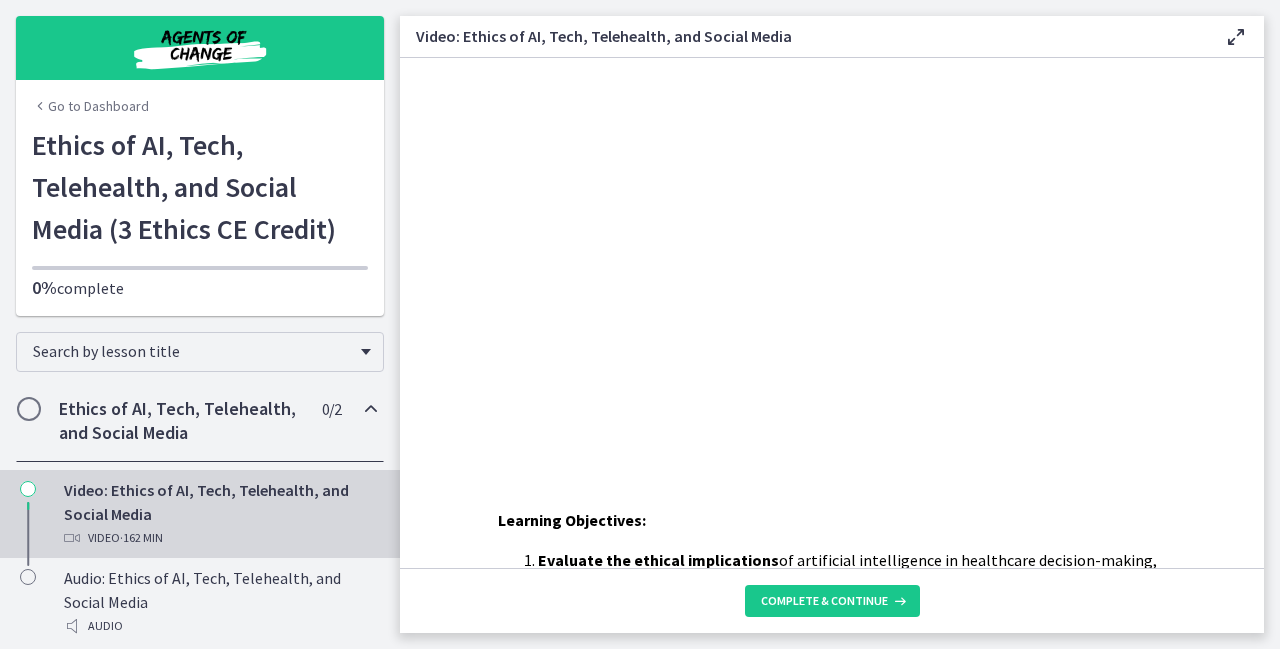 click on "Video: Ethics of AI, Tech, Telehealth, and Social Media
Enable fullscreen
Learning Objectives: Evaluate the ethical implications  of artificial intelligence in healthcare decision-making, identifying potential biases and proposing solutions to mitigate ethical concerns. Assess the ethical challenges  associated with telehealth services, including patient privacy, access to care, and the equitable distribution of healthcare resources. Describe and critique  the ethical considerations of using social media platforms in healthcare, focusing on patient confidentiality, misinformation, and the impact on public health behavior.
Ethics of AI, Tech, Telehealth, and Social Media.pdf" at bounding box center [840, 324] 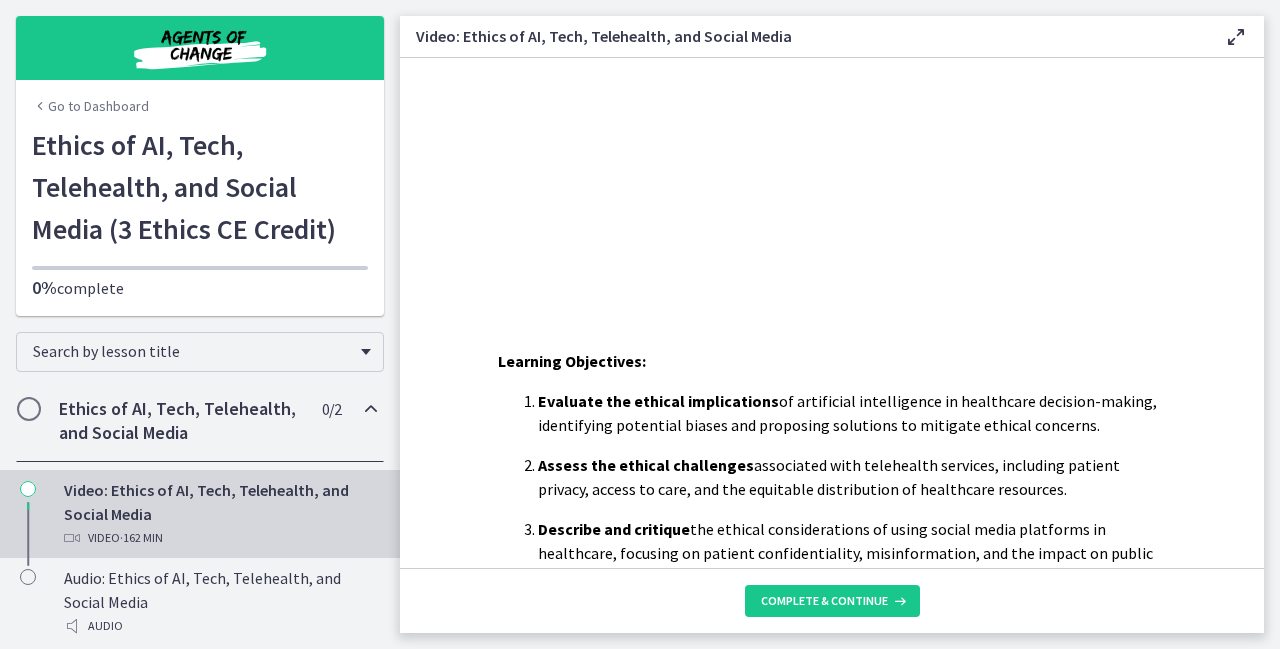 scroll, scrollTop: 200, scrollLeft: 0, axis: vertical 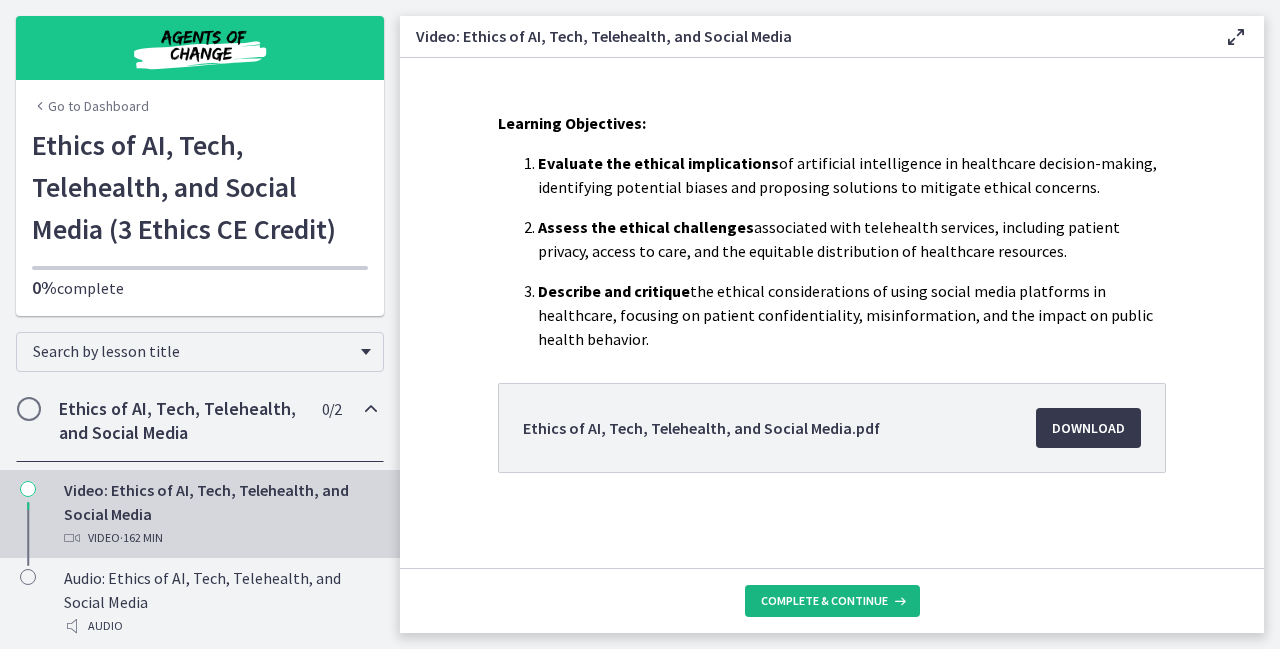 click on "Complete & continue" at bounding box center (824, 601) 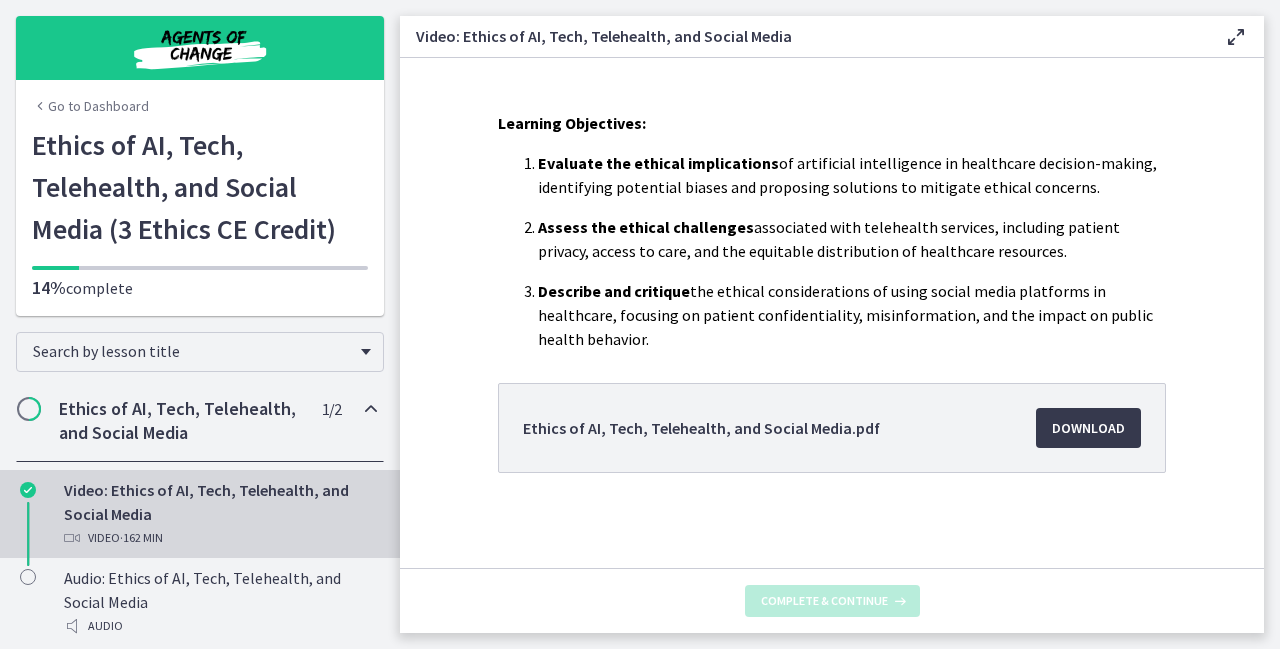 scroll, scrollTop: 0, scrollLeft: 0, axis: both 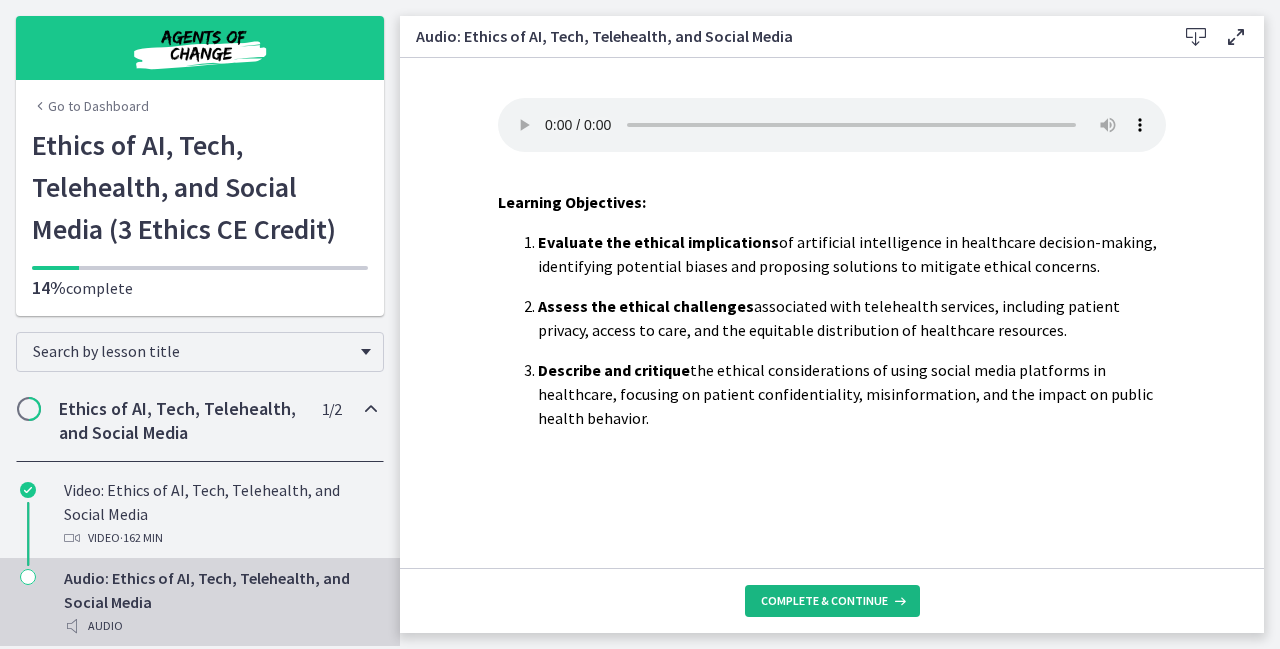 click on "Complete & continue" at bounding box center (824, 601) 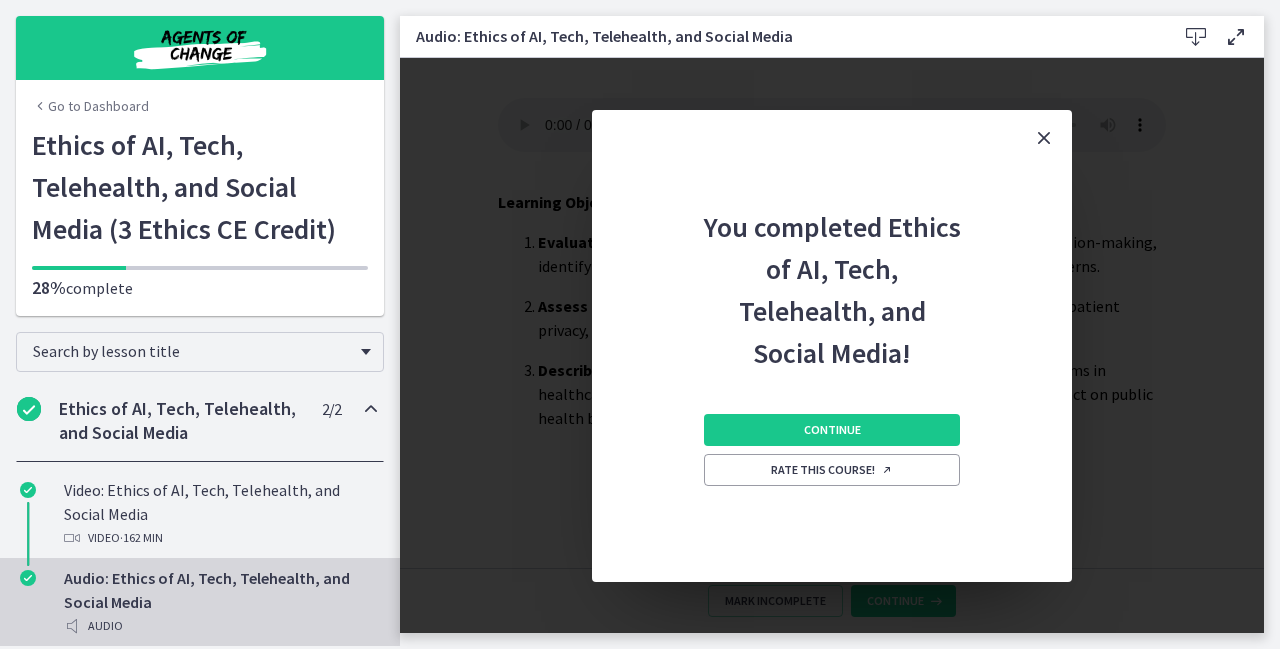 click at bounding box center [371, 409] 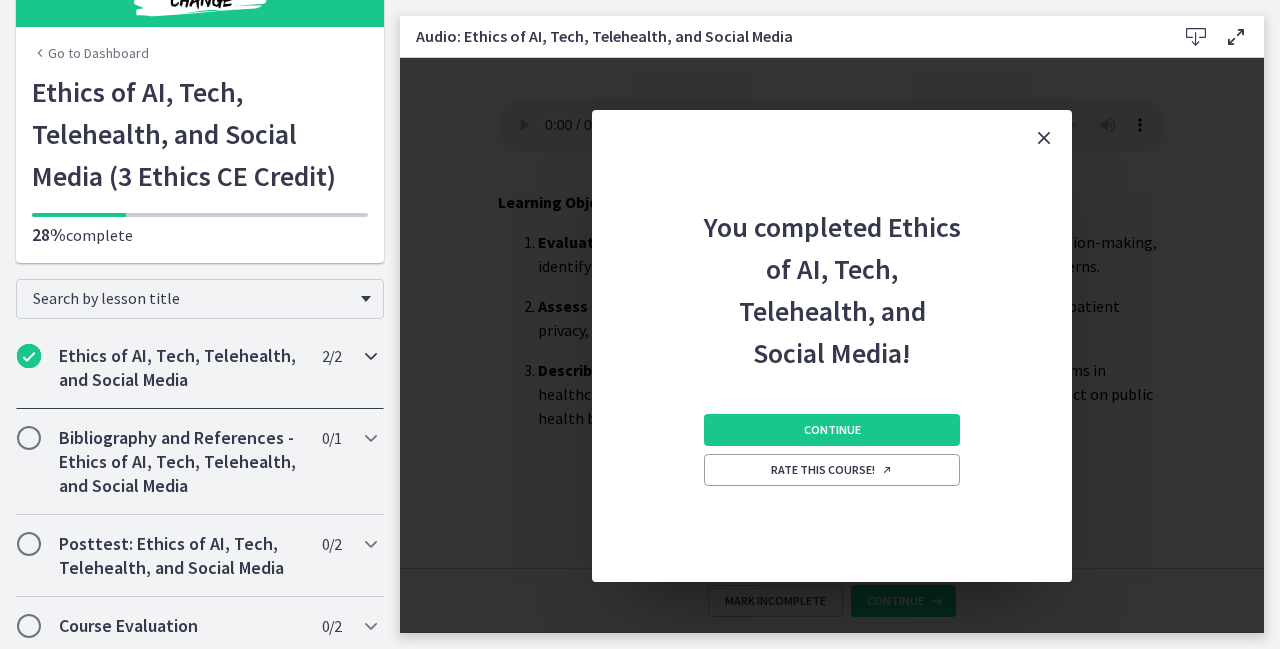 scroll, scrollTop: 57, scrollLeft: 0, axis: vertical 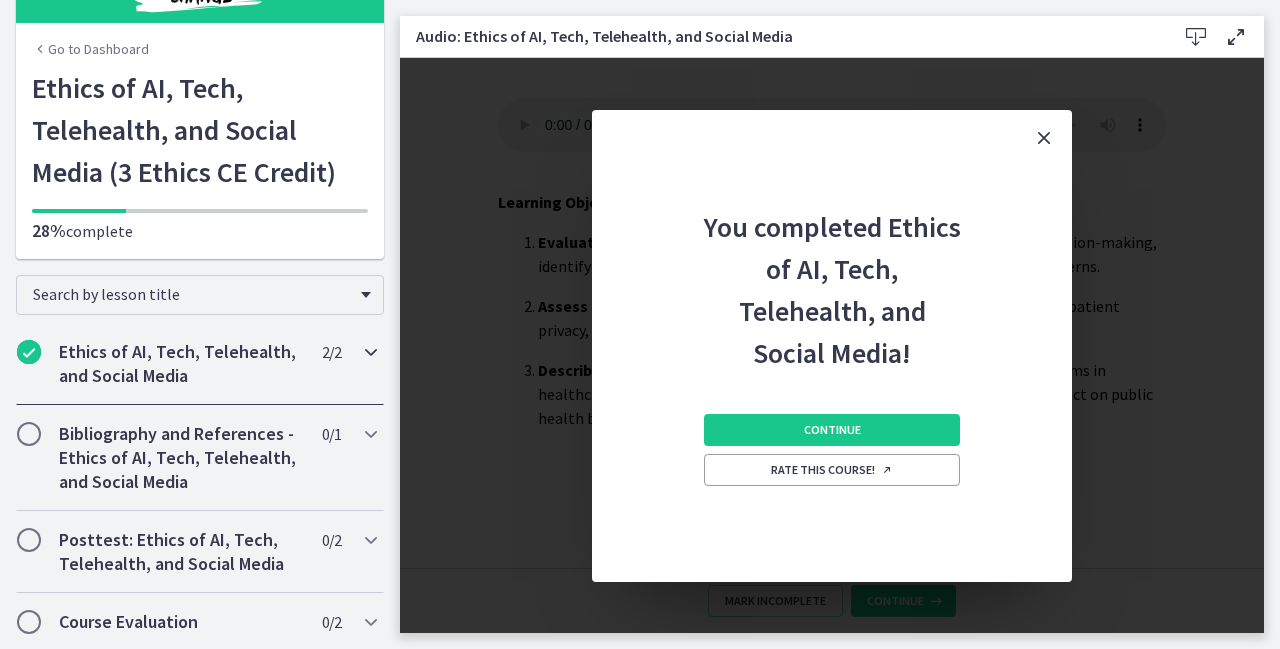 click at bounding box center [371, 352] 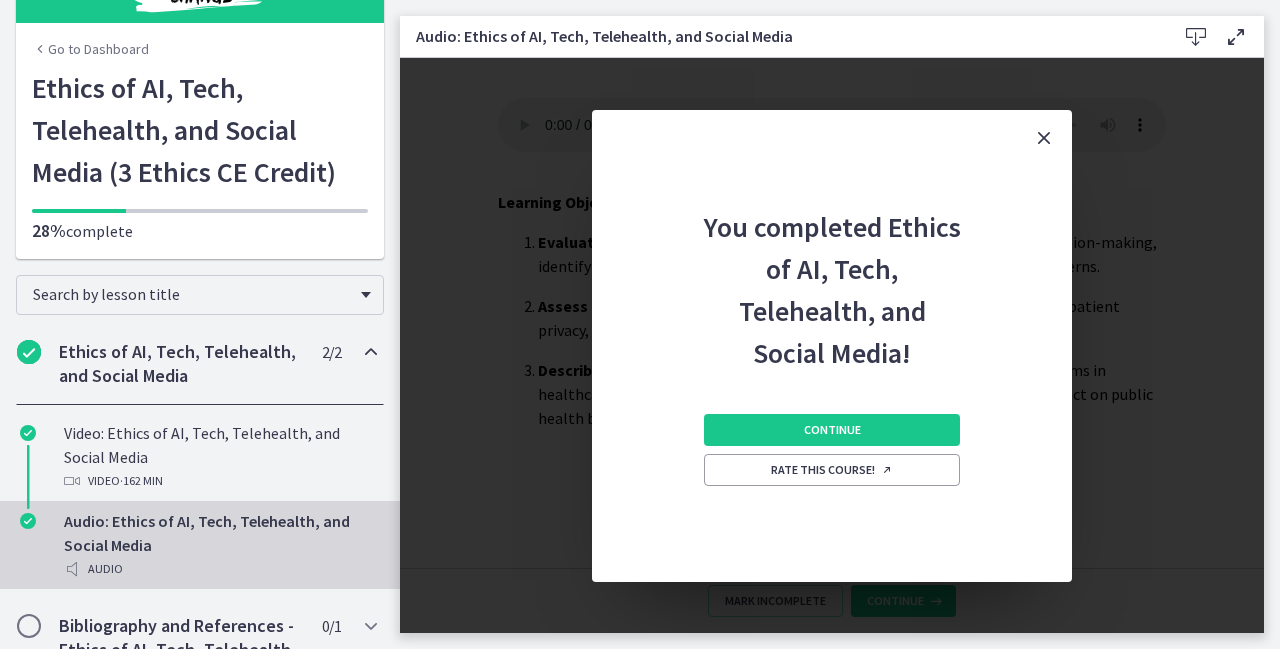 click at bounding box center [371, 352] 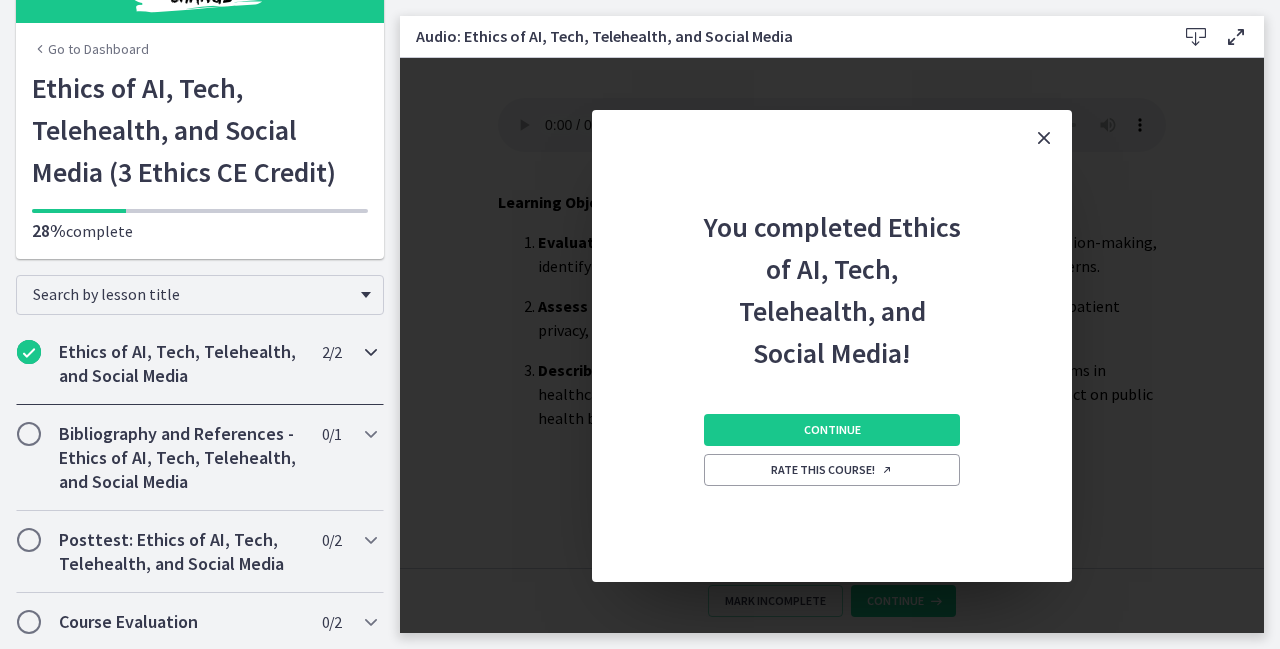 click at bounding box center (371, 352) 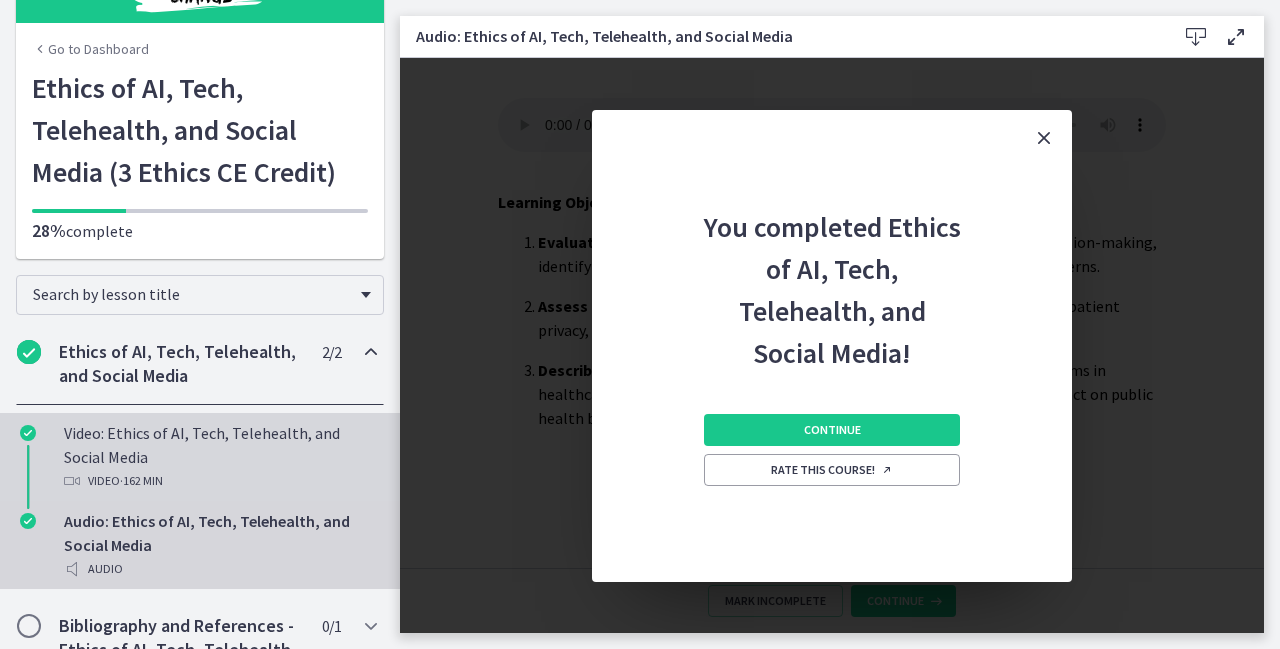 click on "Video: Ethics of AI, Tech, Telehealth, and Social Media
Video
·  162 min" at bounding box center (220, 457) 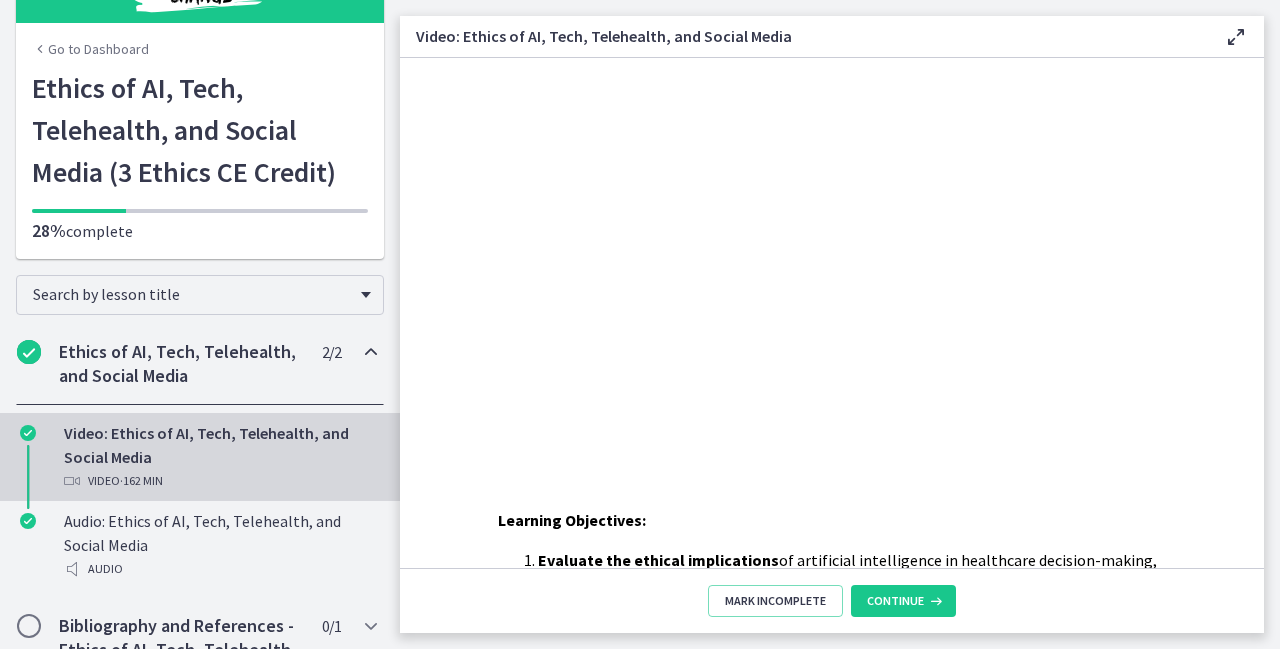 scroll, scrollTop: 0, scrollLeft: 0, axis: both 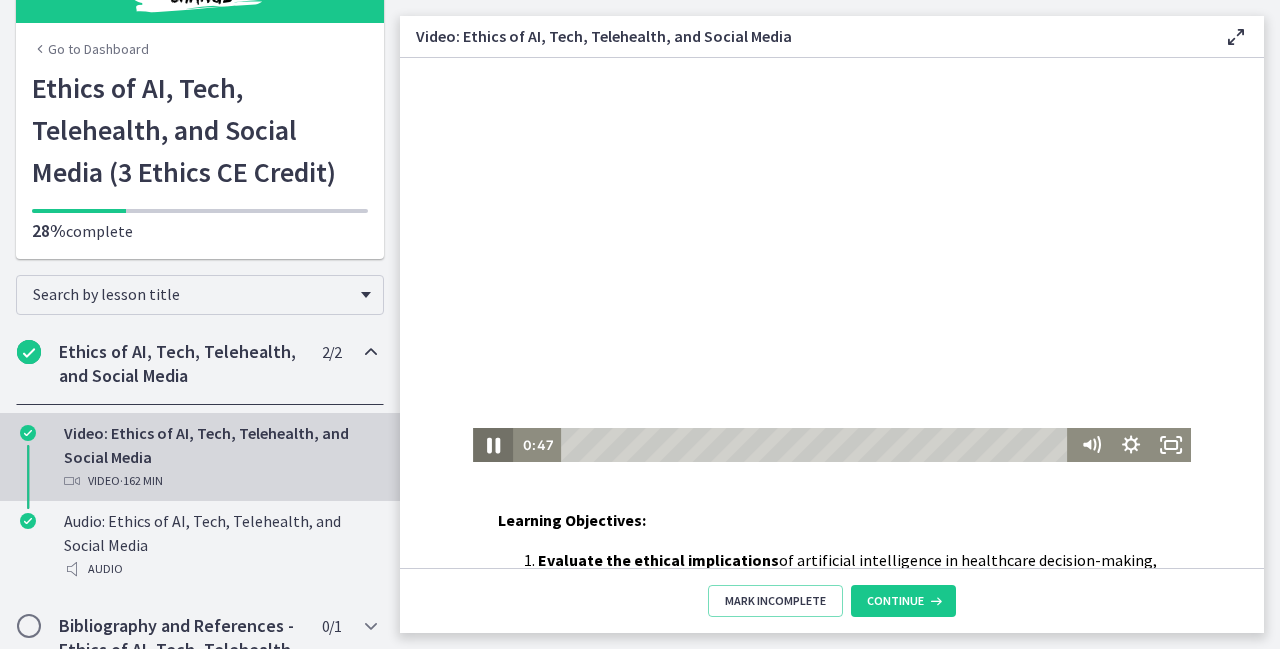 click 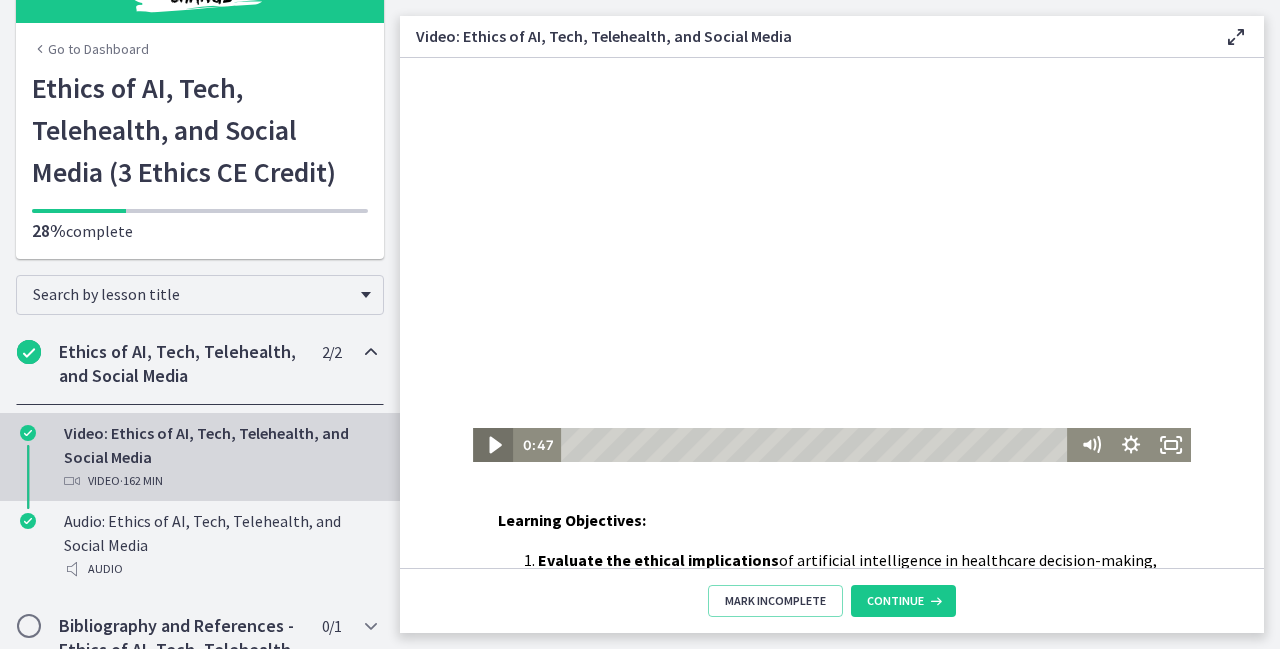 click 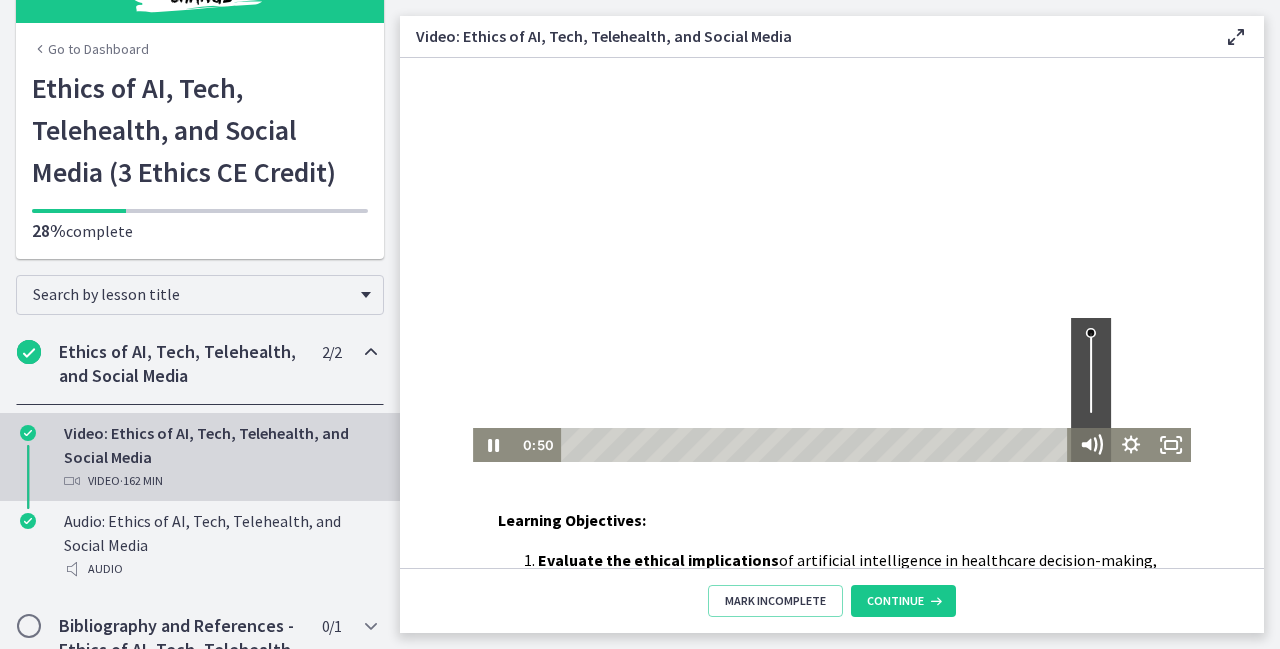 click 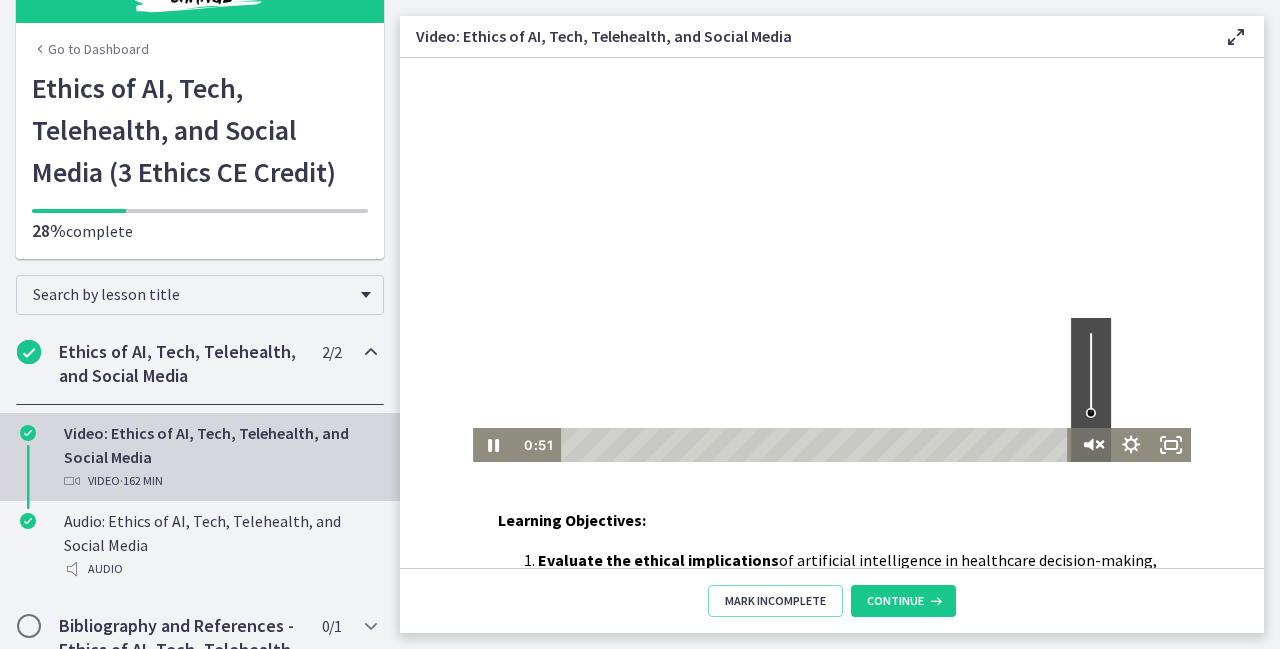 click 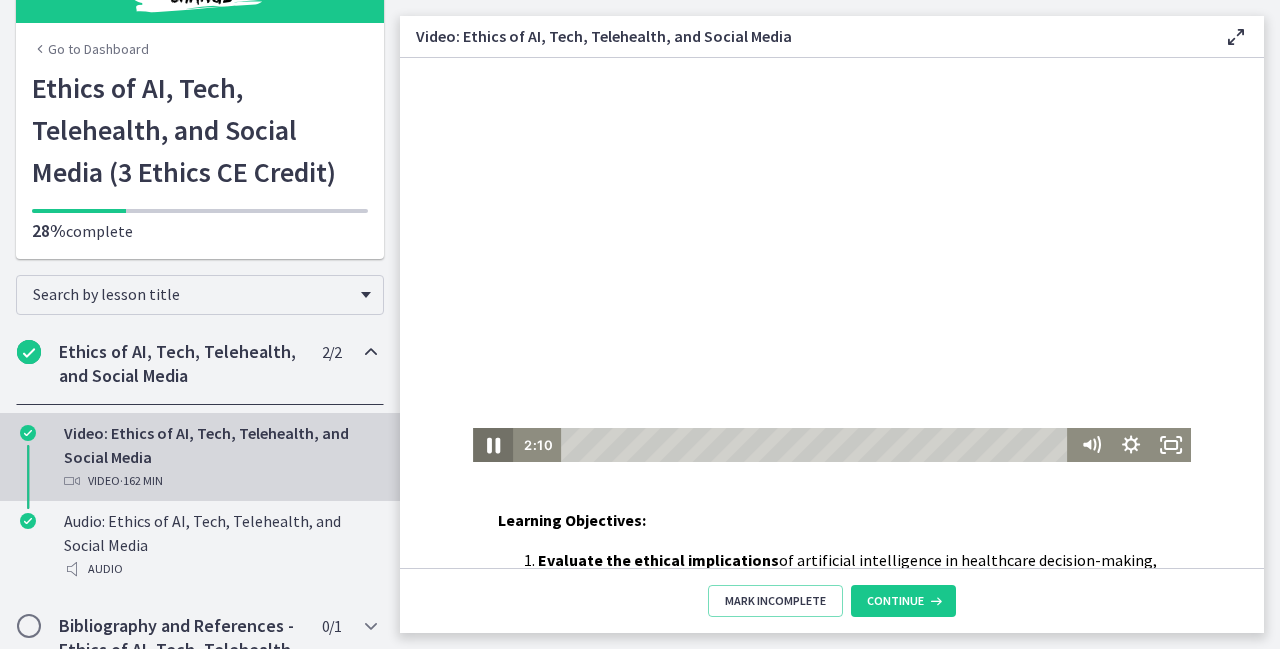 click 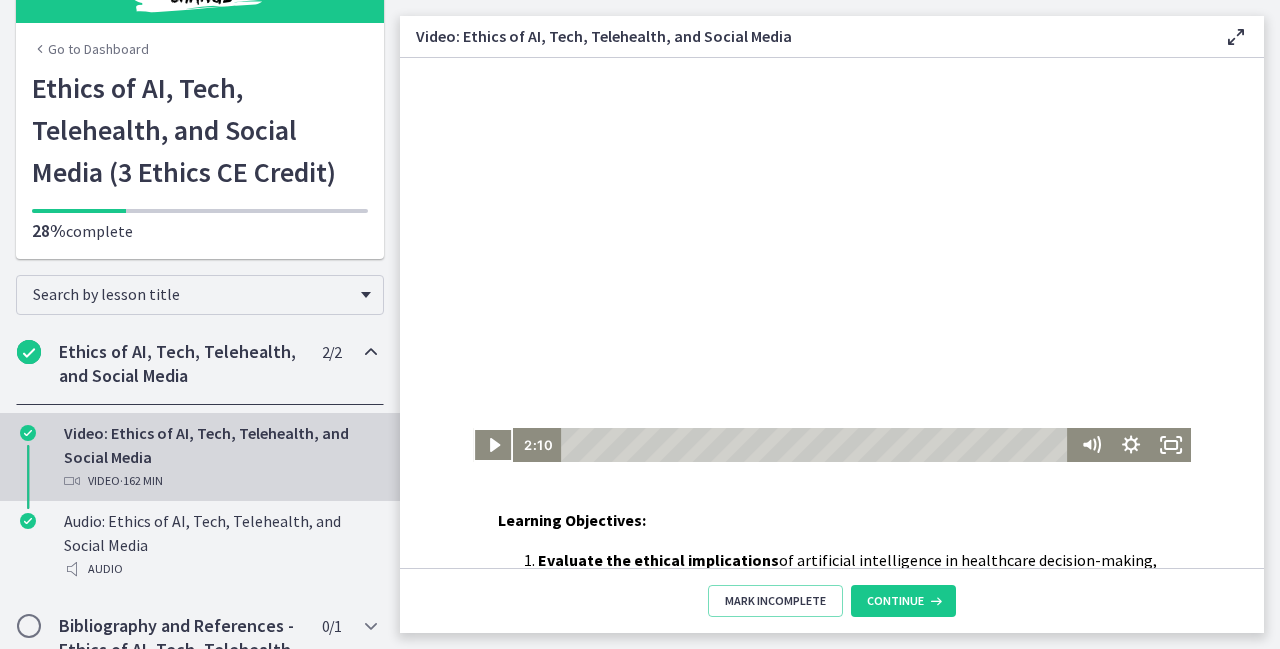 click on "Ethics of AI, Tech, Telehealth, and Social Media
2  /  2
Completed" at bounding box center (200, 364) 